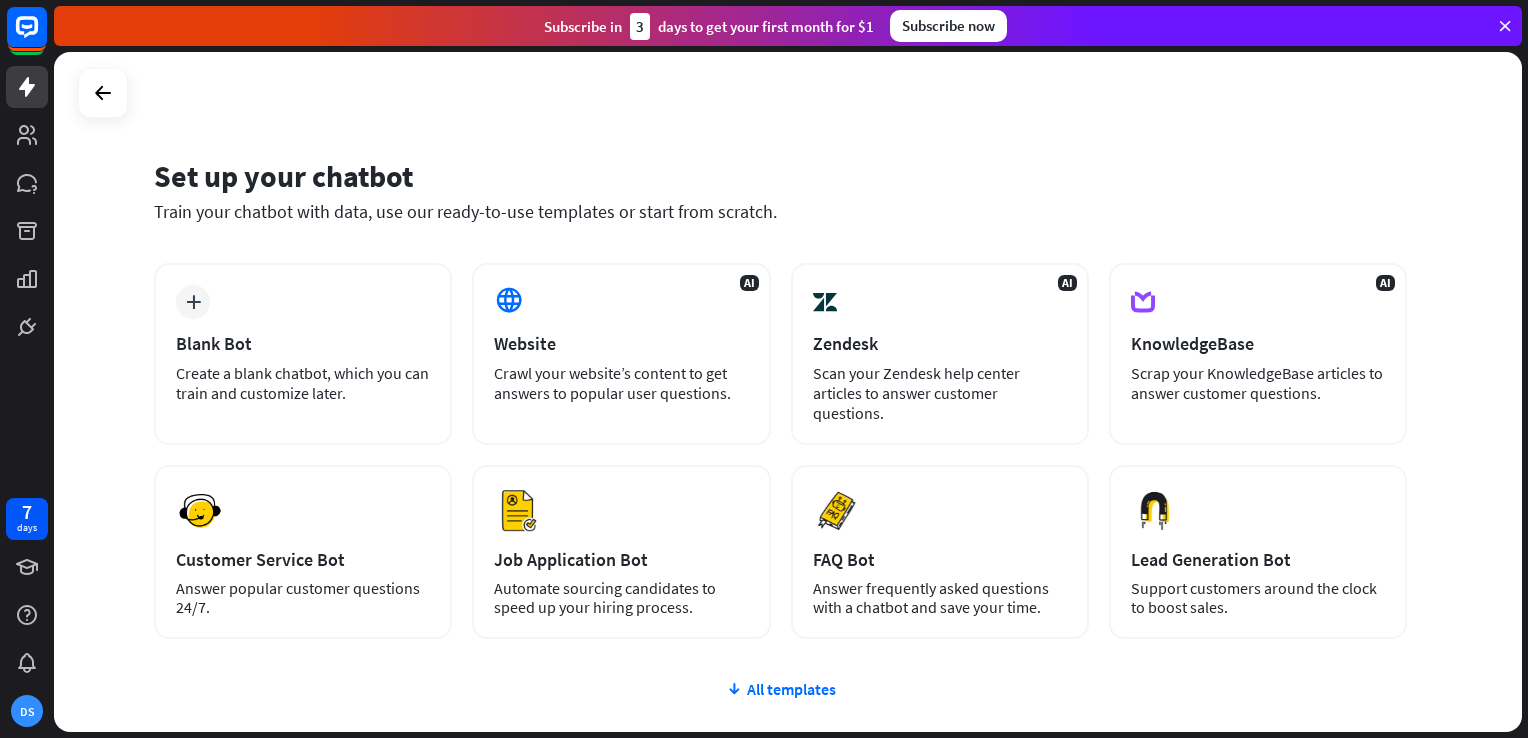 scroll, scrollTop: 0, scrollLeft: 0, axis: both 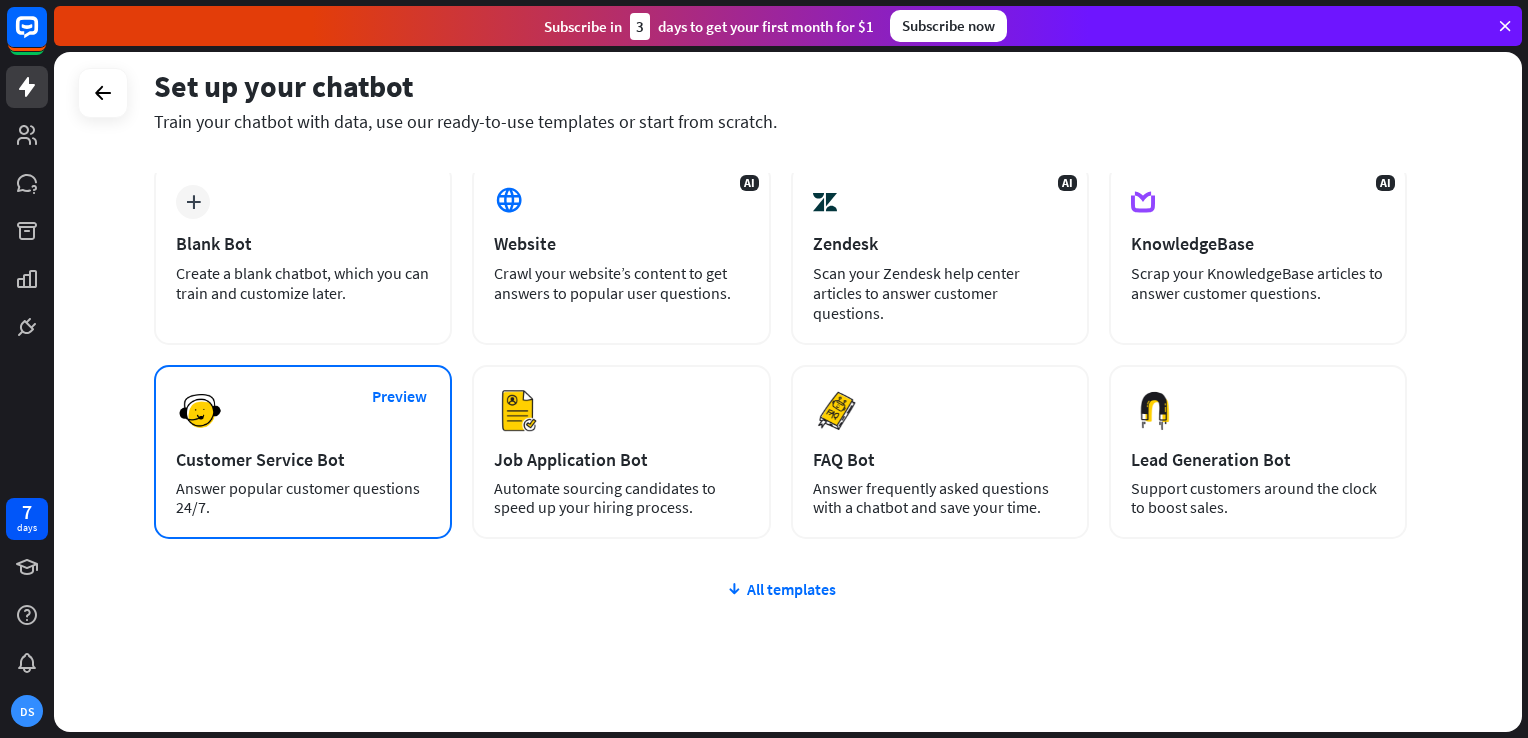 click on "Customer Service Bot" at bounding box center (303, 459) 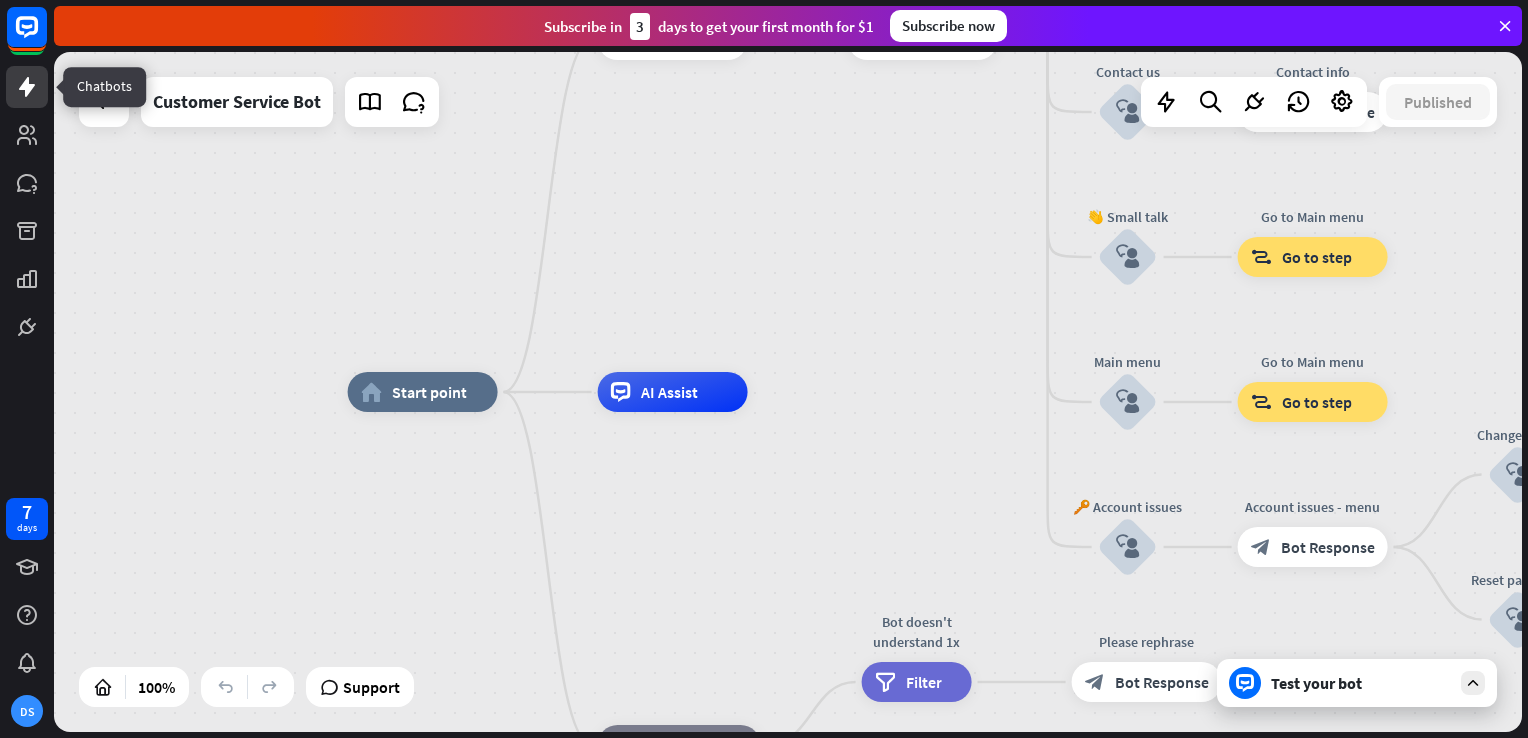 click 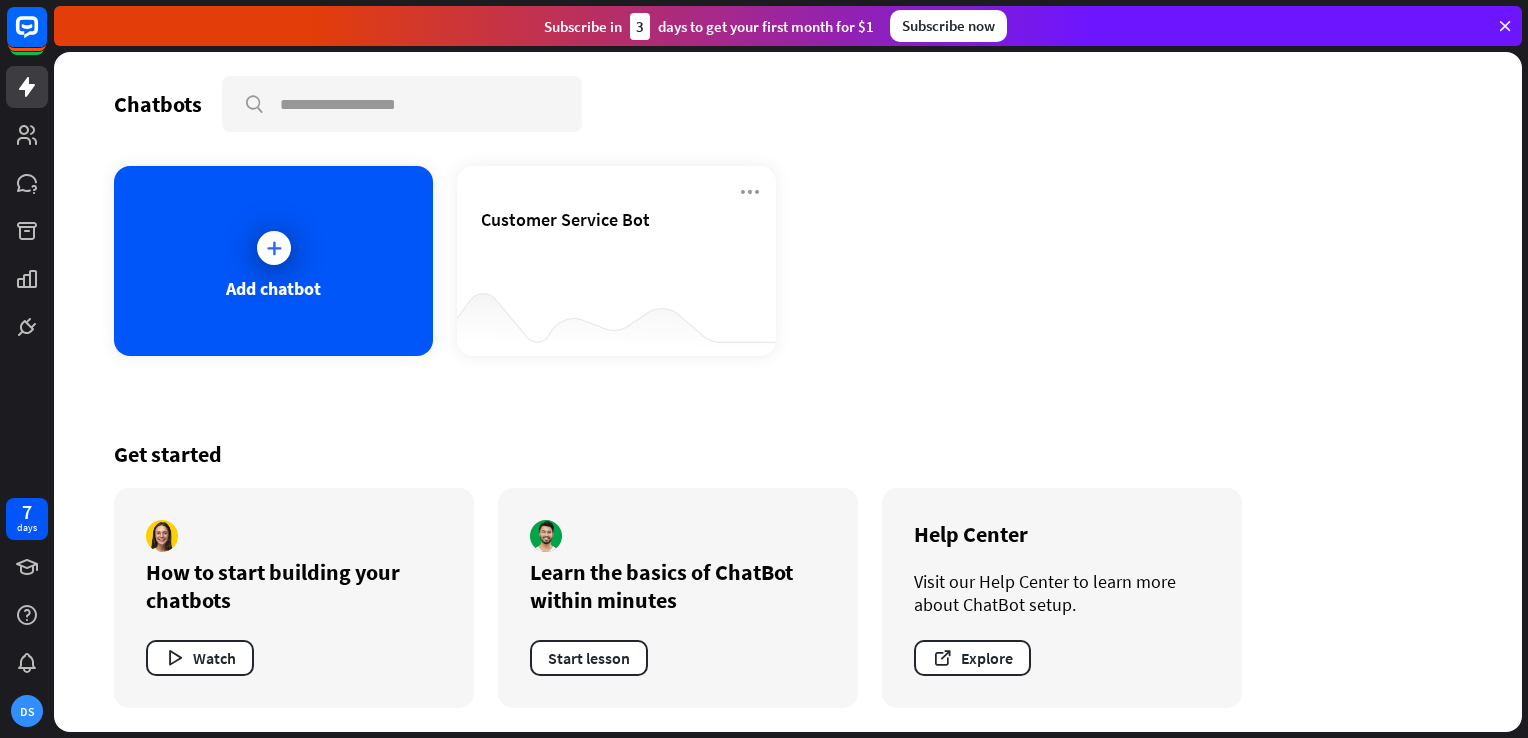 click on "Chatbots   search         Add chatbot
Customer Service Bot
Get started
How to start building your chatbots
Watch
Learn the basics of ChatBot within minutes
Start lesson
Help Center
Visit our Help Center to learn more about ChatBot
setup.
Explore" at bounding box center (788, 392) 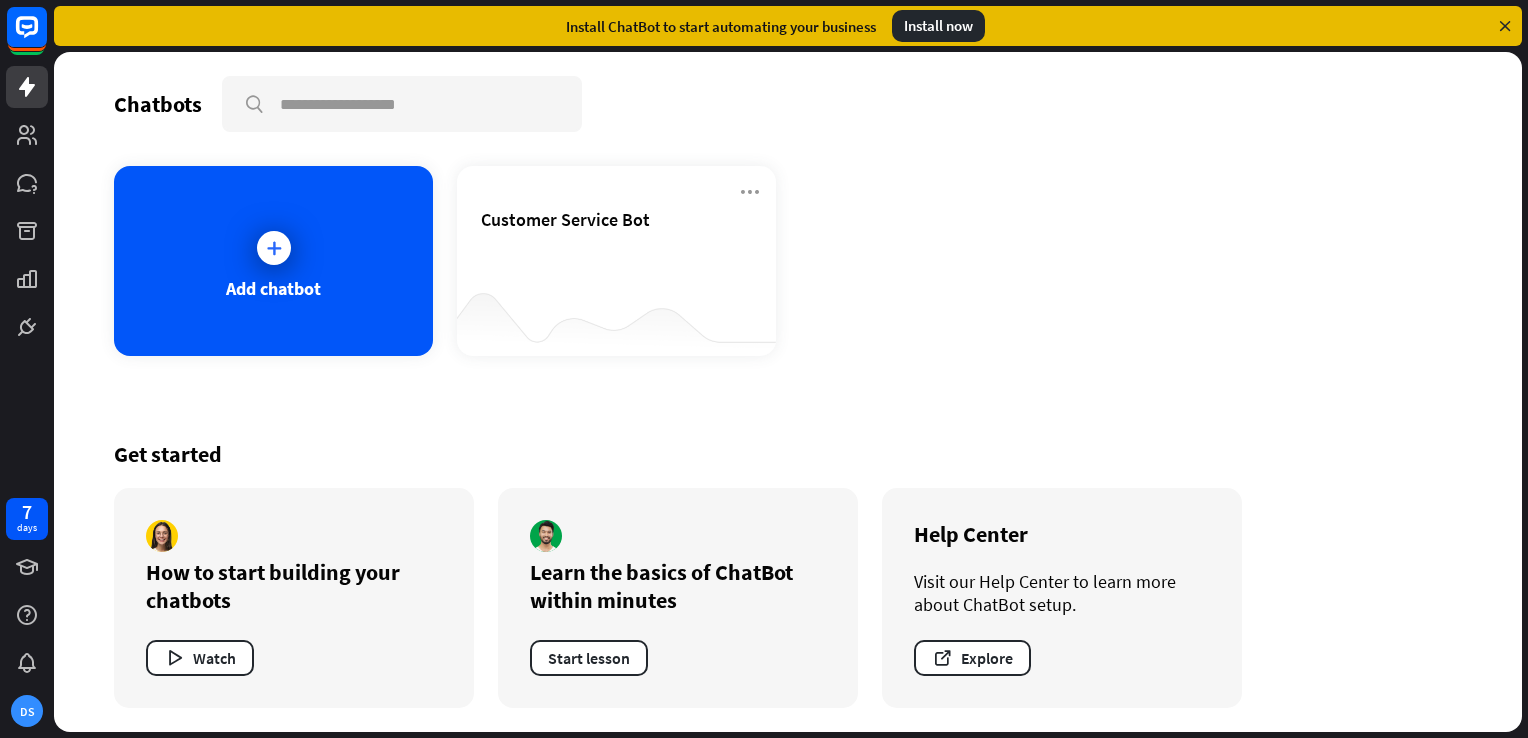 click at bounding box center [1505, 26] 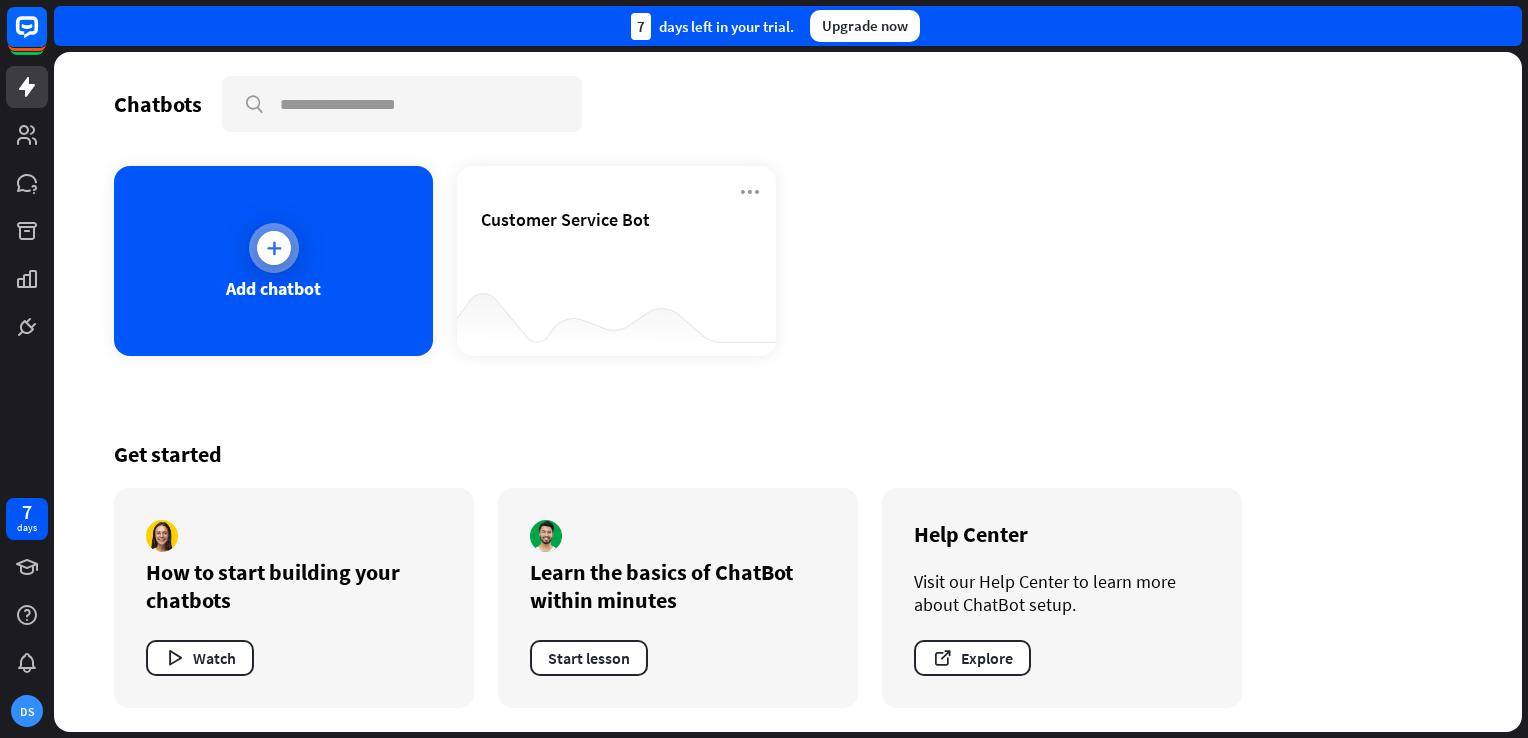 click at bounding box center [274, 248] 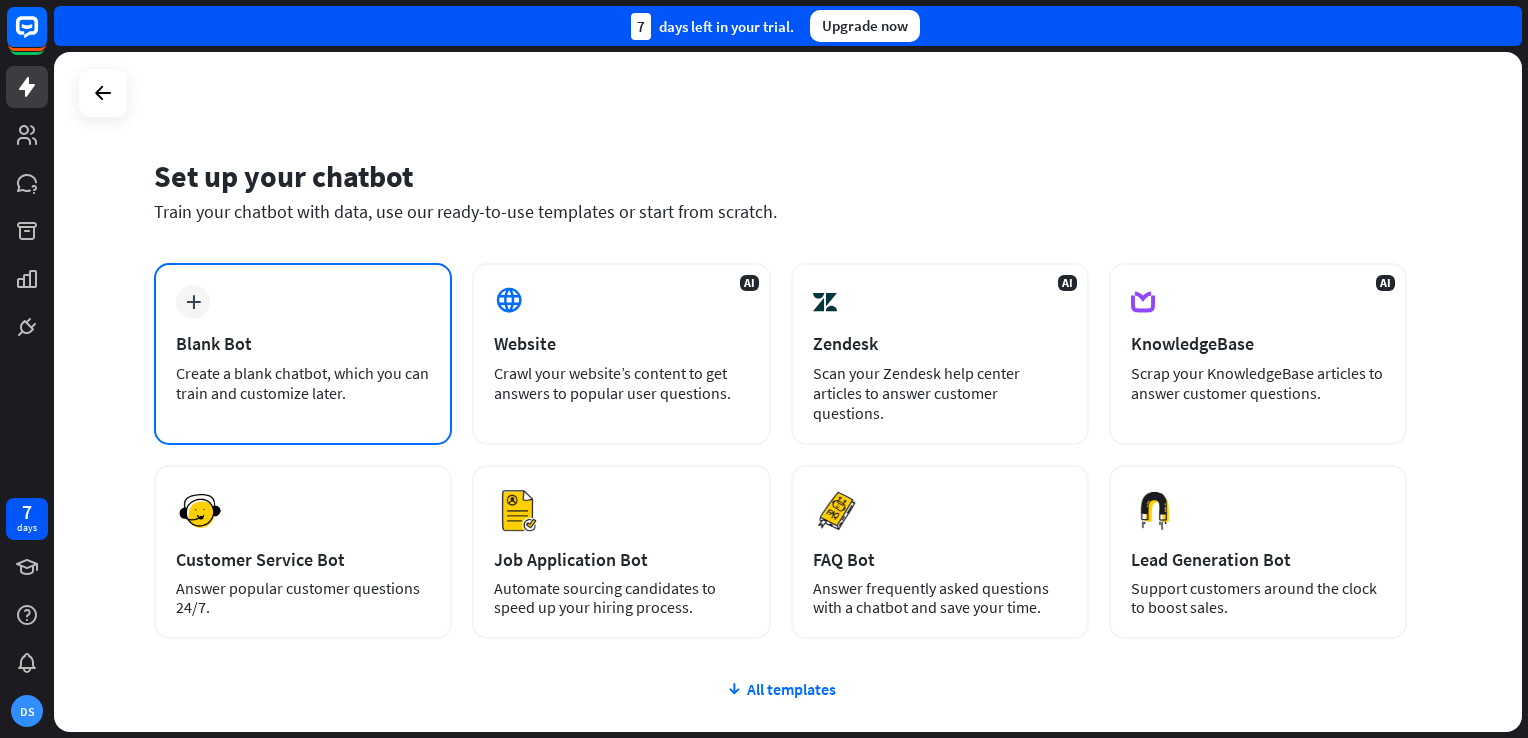 click on "plus   Blank Bot
Create a blank chatbot, which you can train and
customize later." at bounding box center (303, 354) 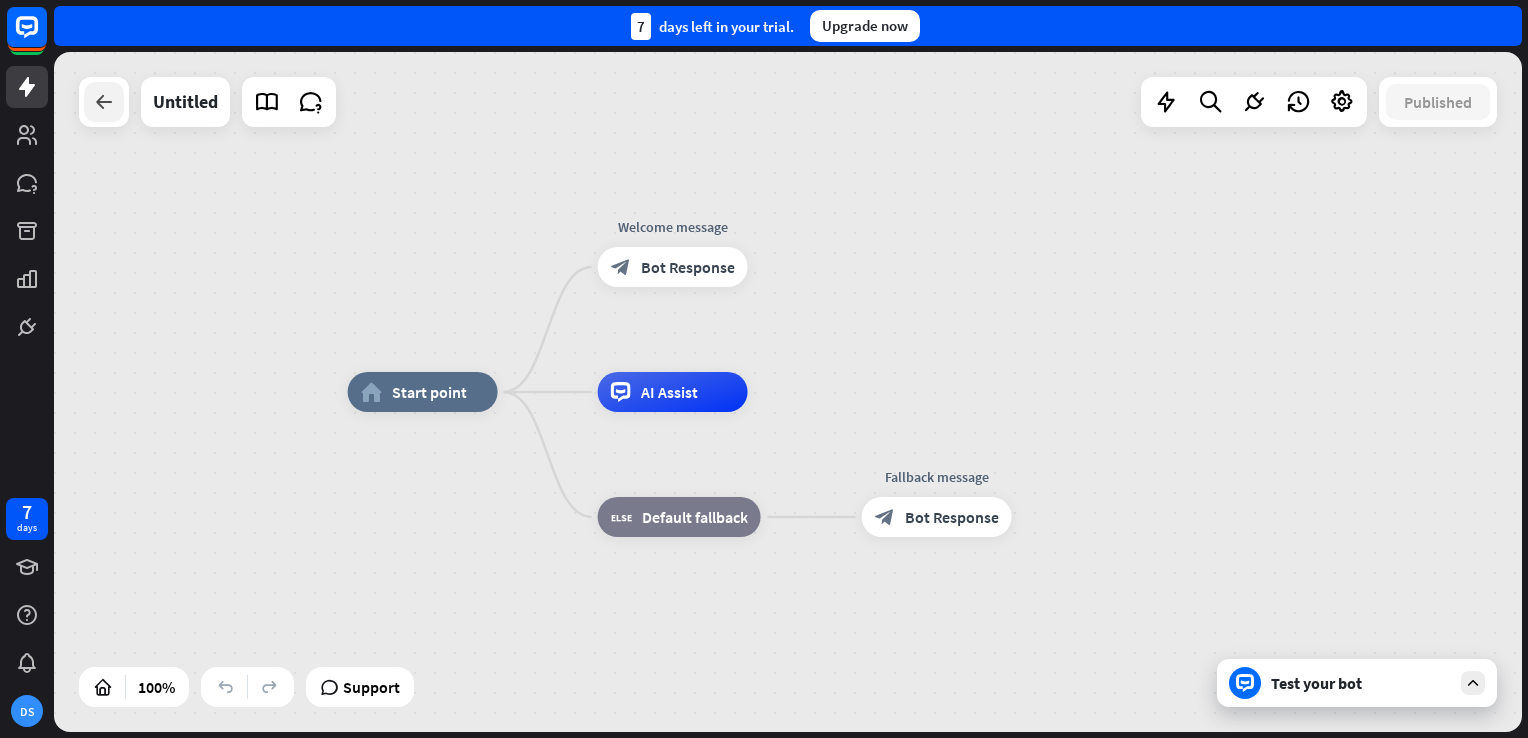 click at bounding box center (104, 102) 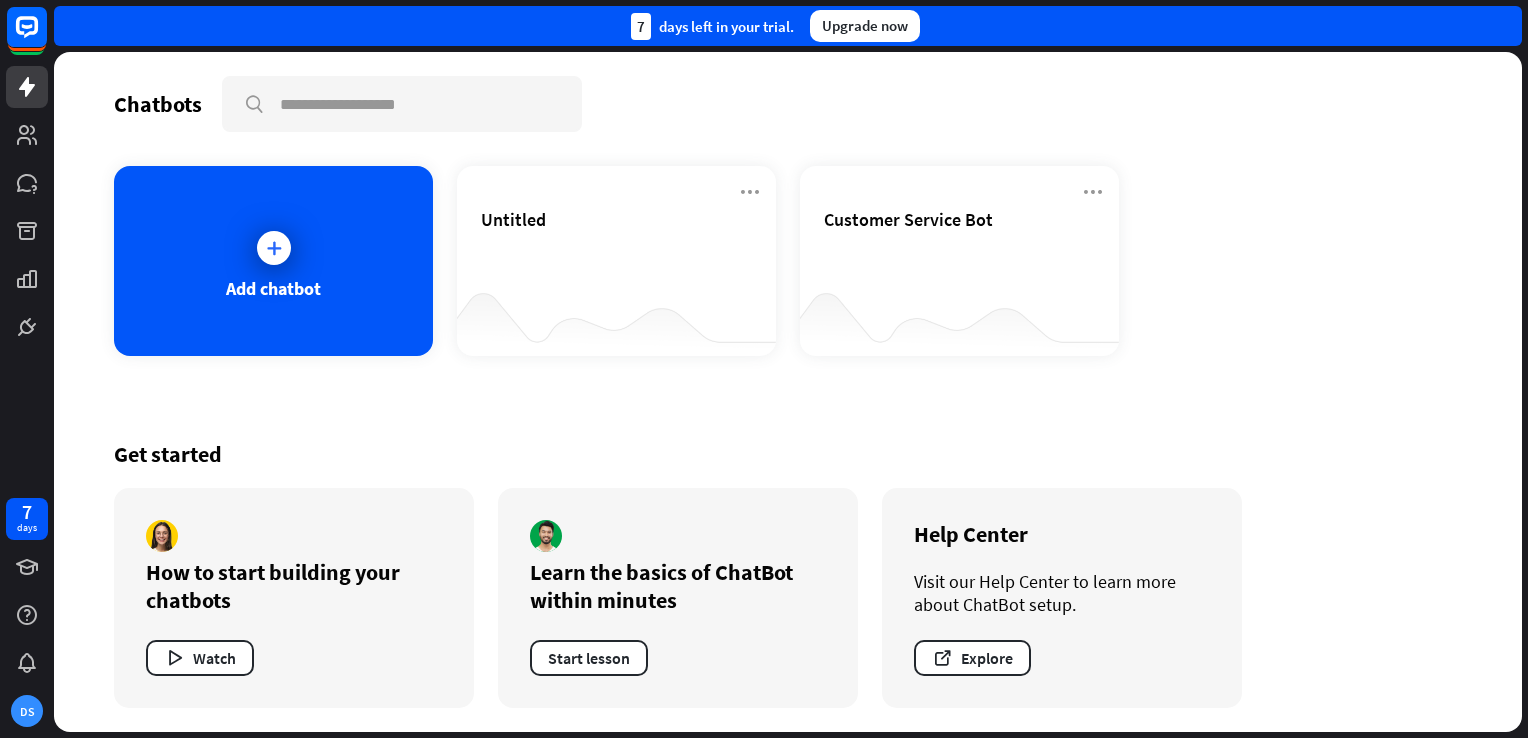 click on "Chatbots   search         Add chatbot
Untitled
Customer Service Bot
Get started
How to start building your chatbots
Watch
Learn the basics of ChatBot within minutes
Start lesson
Help Center
Visit our Help Center to learn more about ChatBot
setup.
Explore" at bounding box center [788, 392] 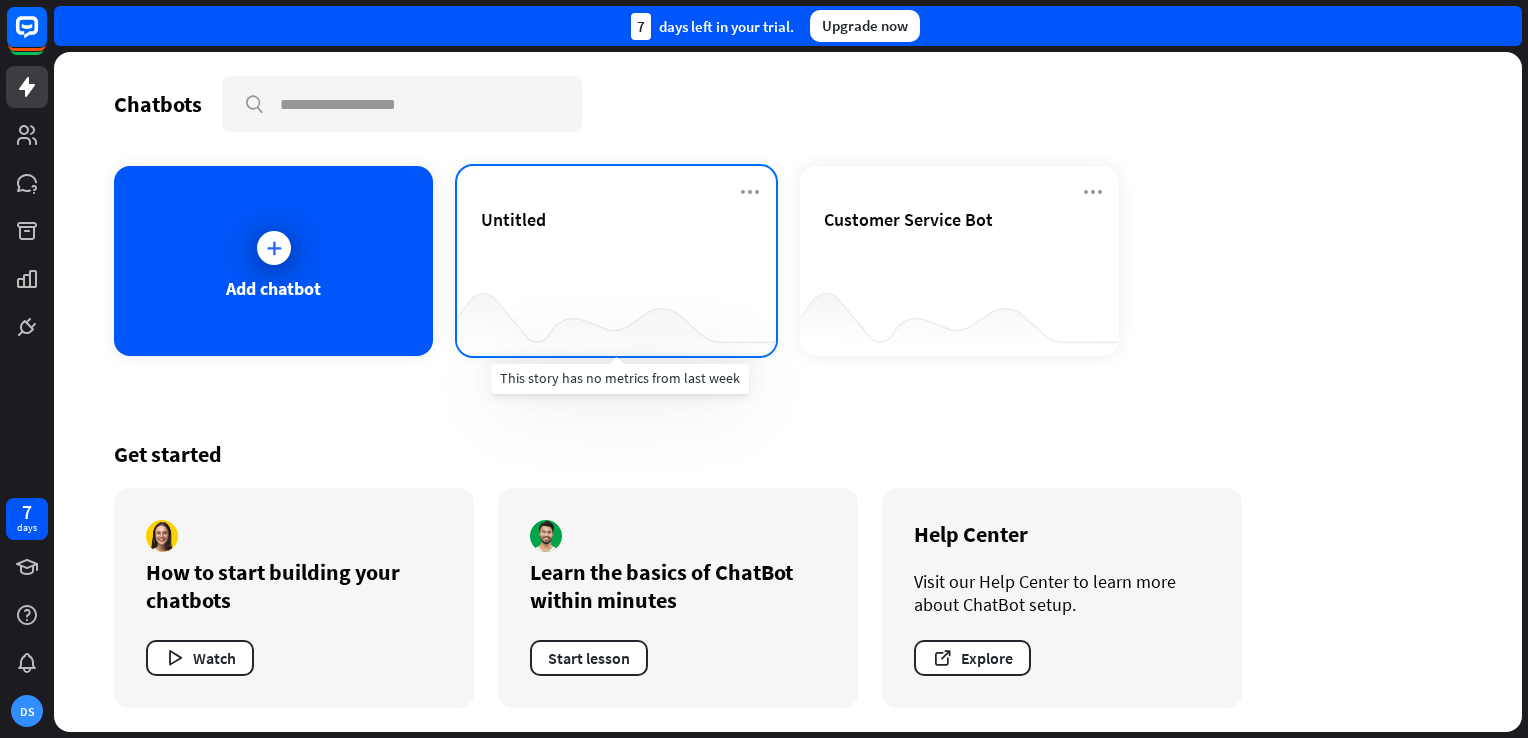 click at bounding box center (616, 316) 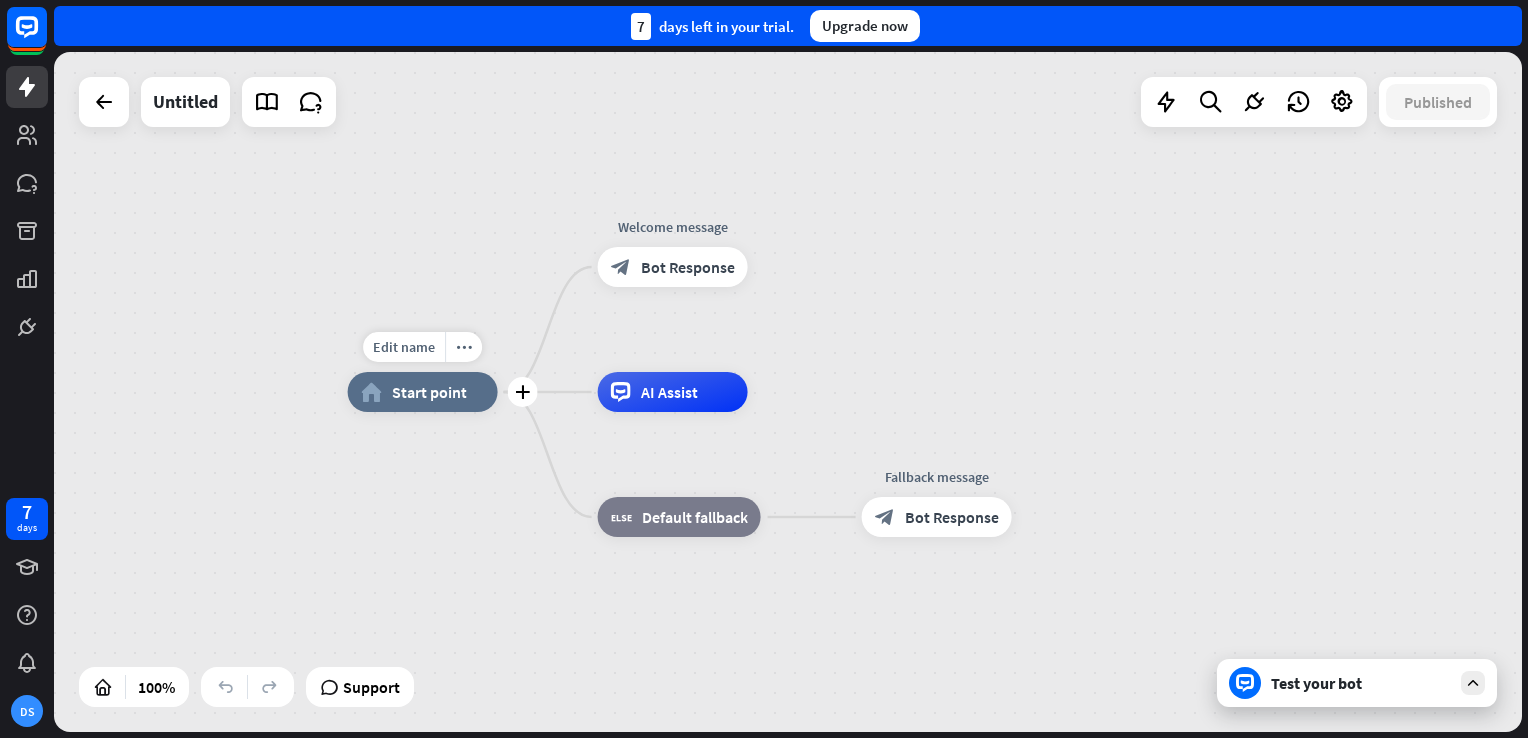 click on "Start point" at bounding box center (429, 392) 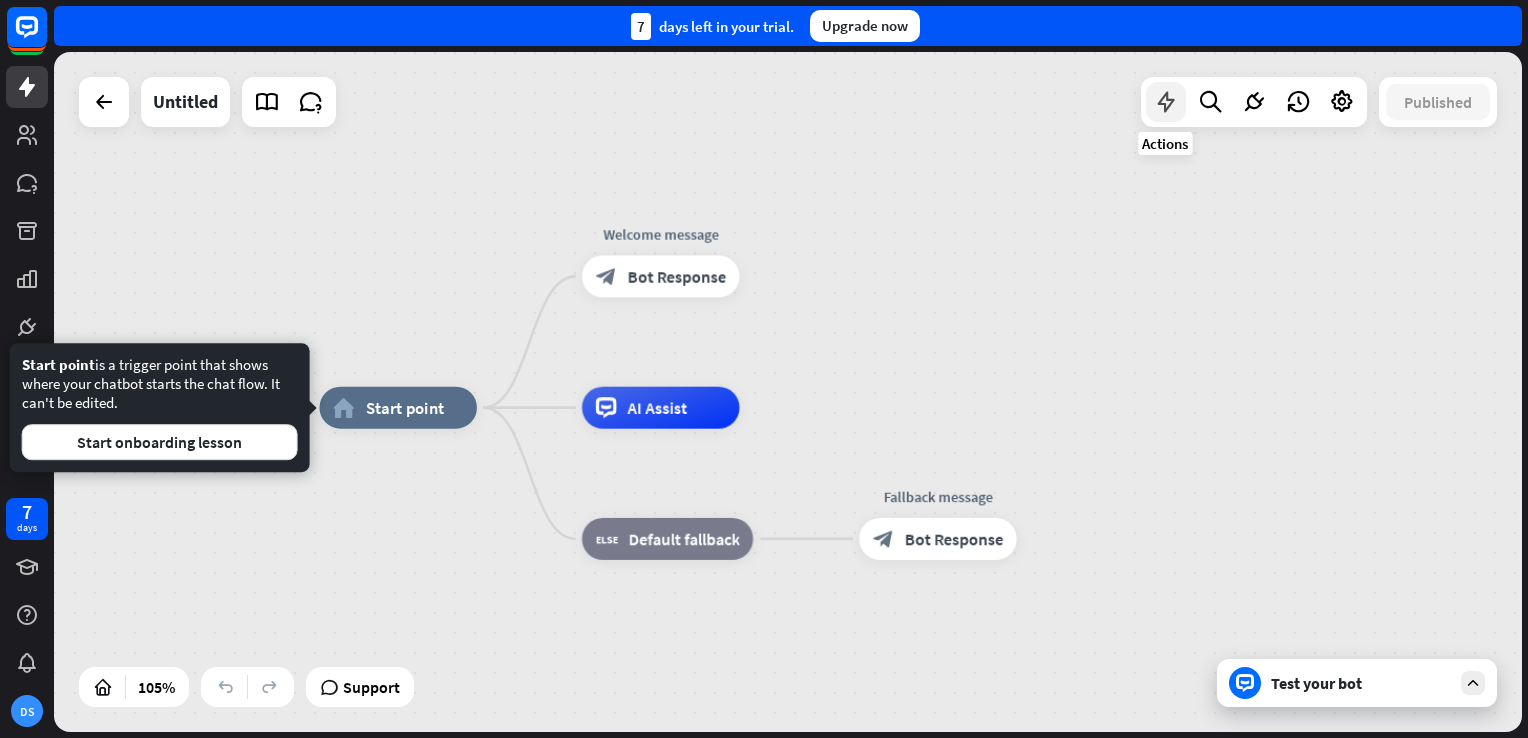 click at bounding box center [1166, 102] 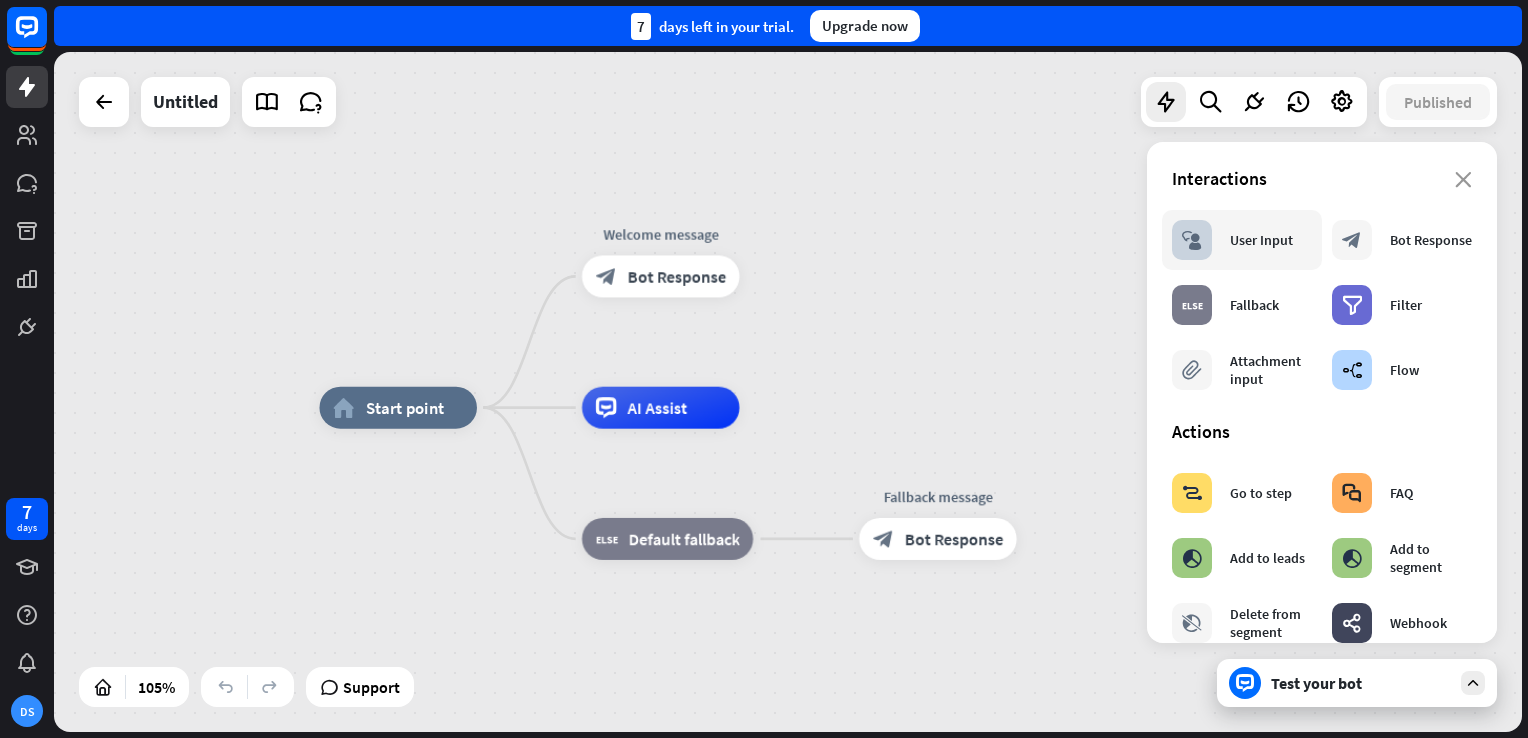 click on "User Input" at bounding box center (1261, 240) 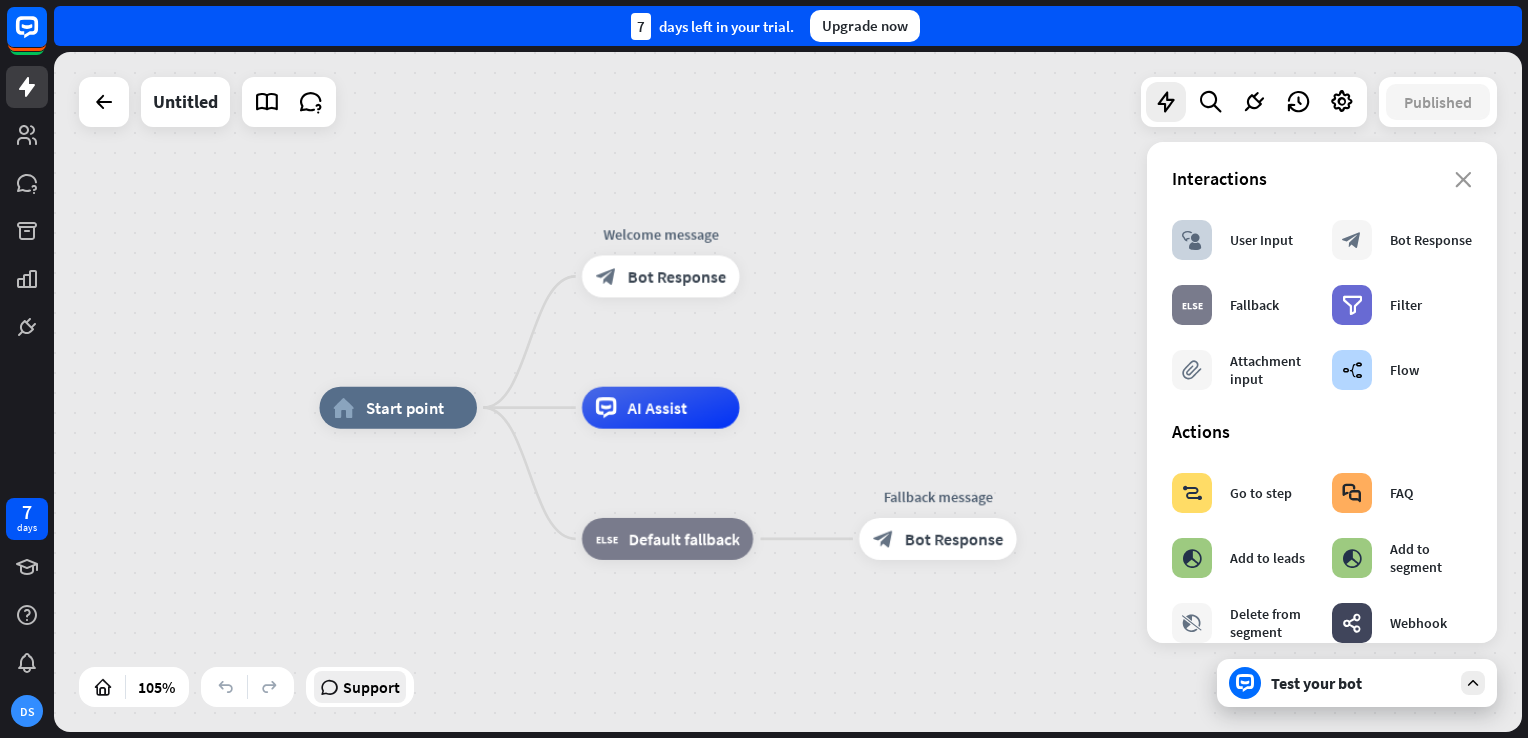 drag, startPoint x: 352, startPoint y: 682, endPoint x: 375, endPoint y: 698, distance: 28.01785 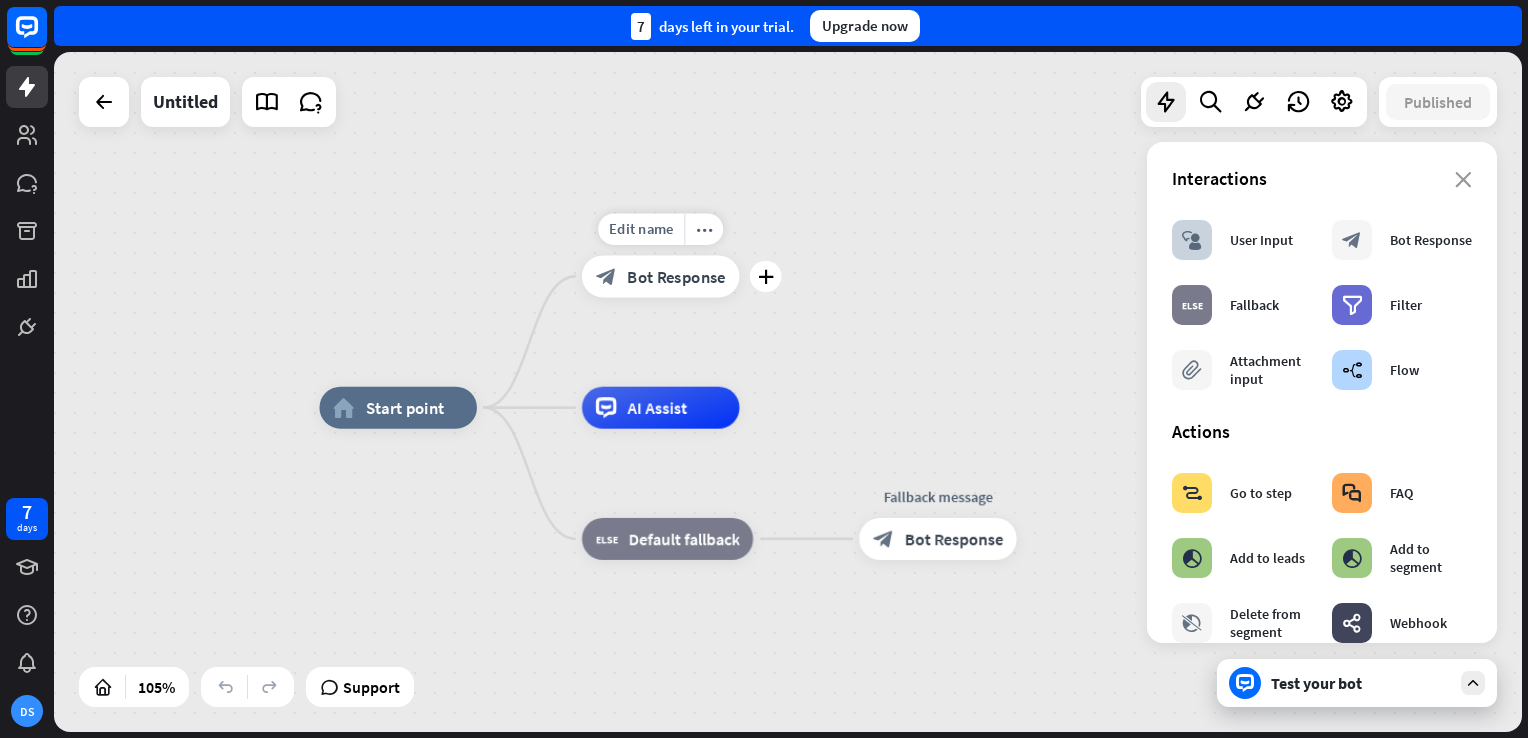 click on "block_bot_response   Bot Response" at bounding box center (661, 276) 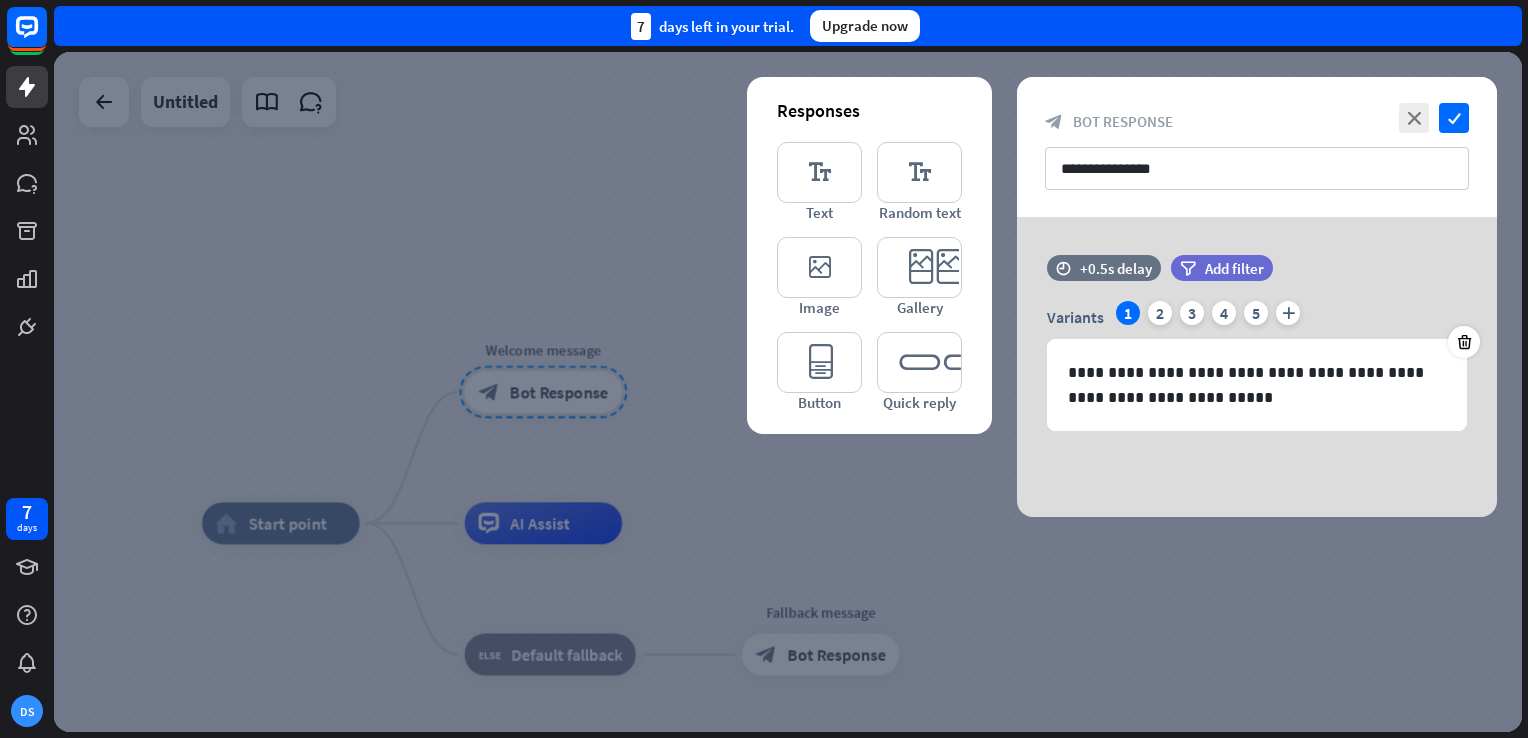 click at bounding box center [788, 392] 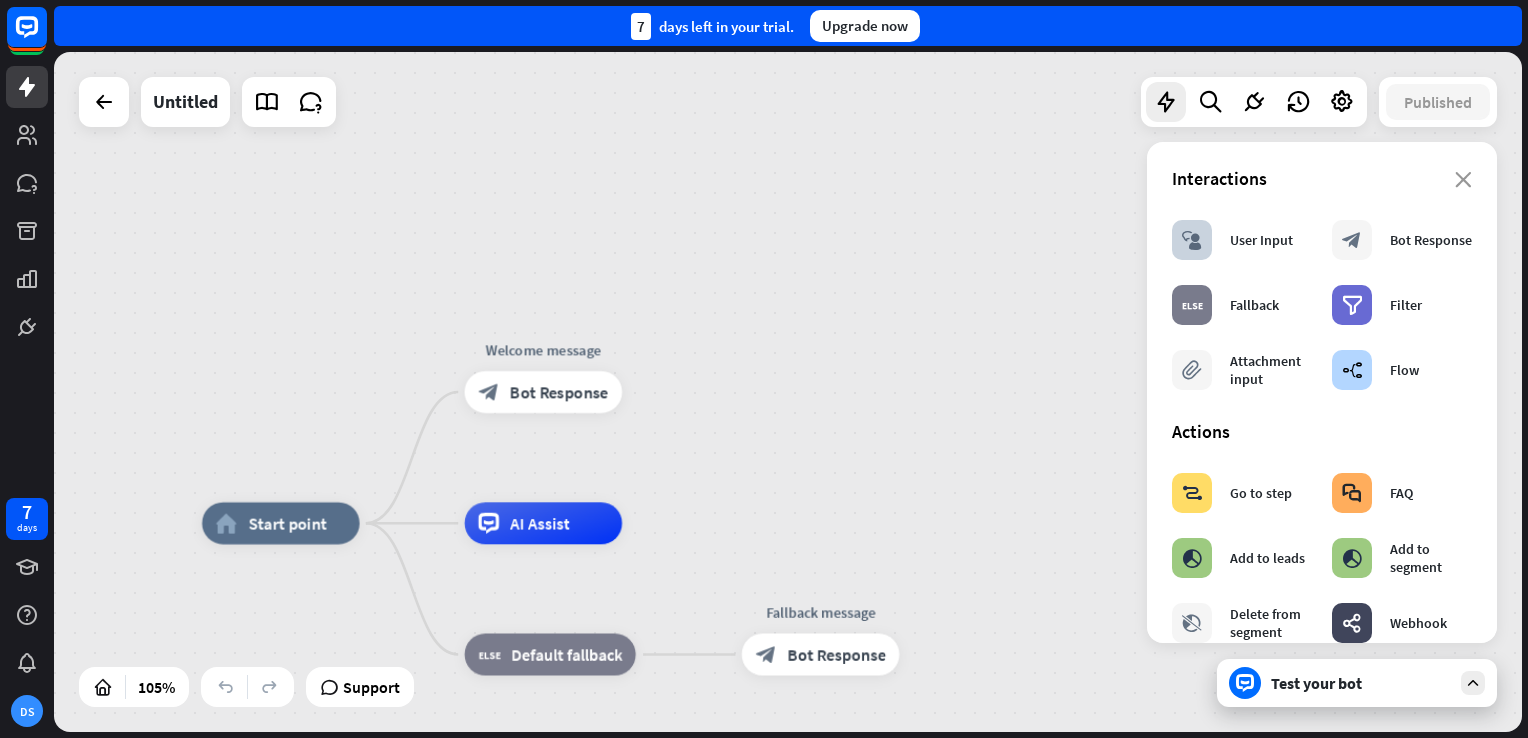 drag, startPoint x: 1040, startPoint y: 580, endPoint x: 1050, endPoint y: 564, distance: 18.867962 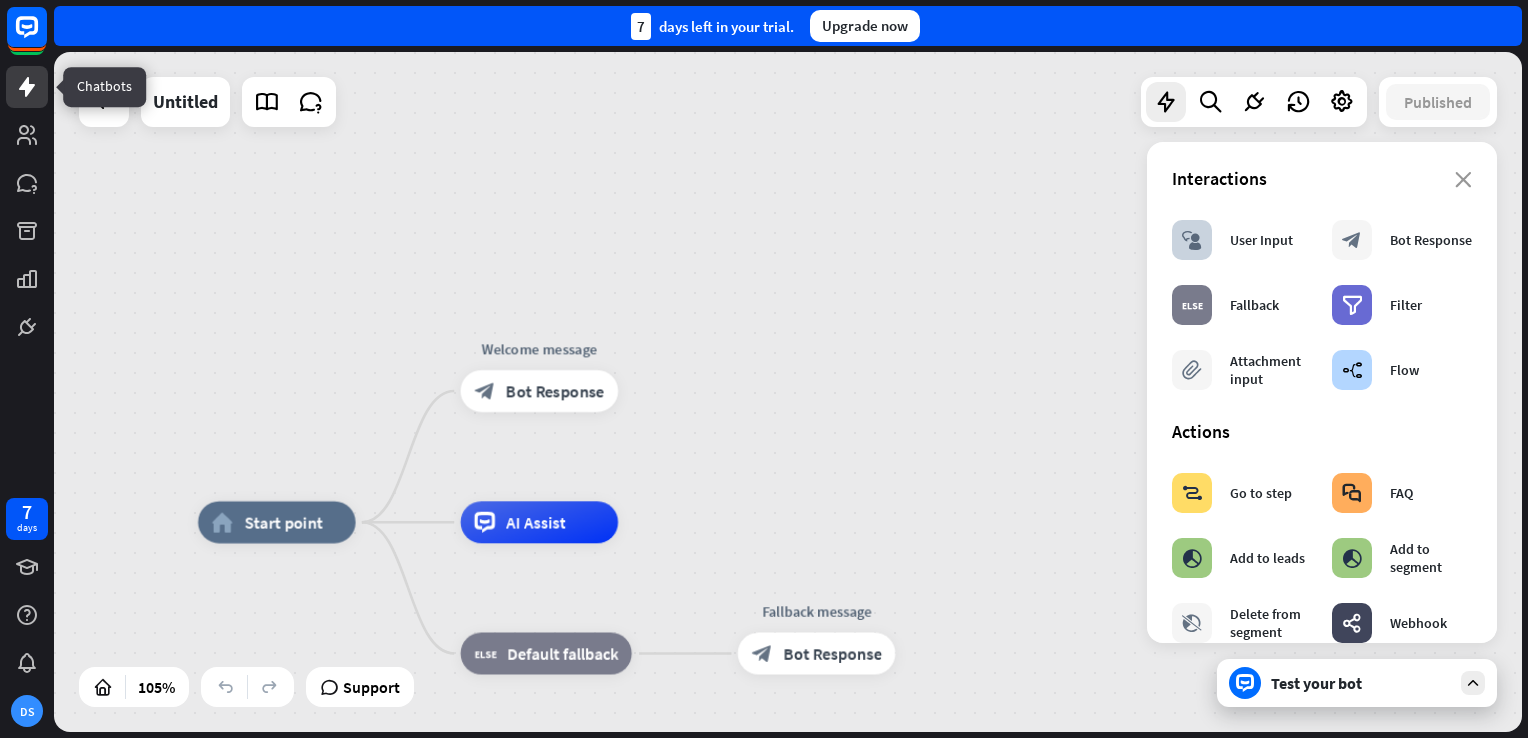 click 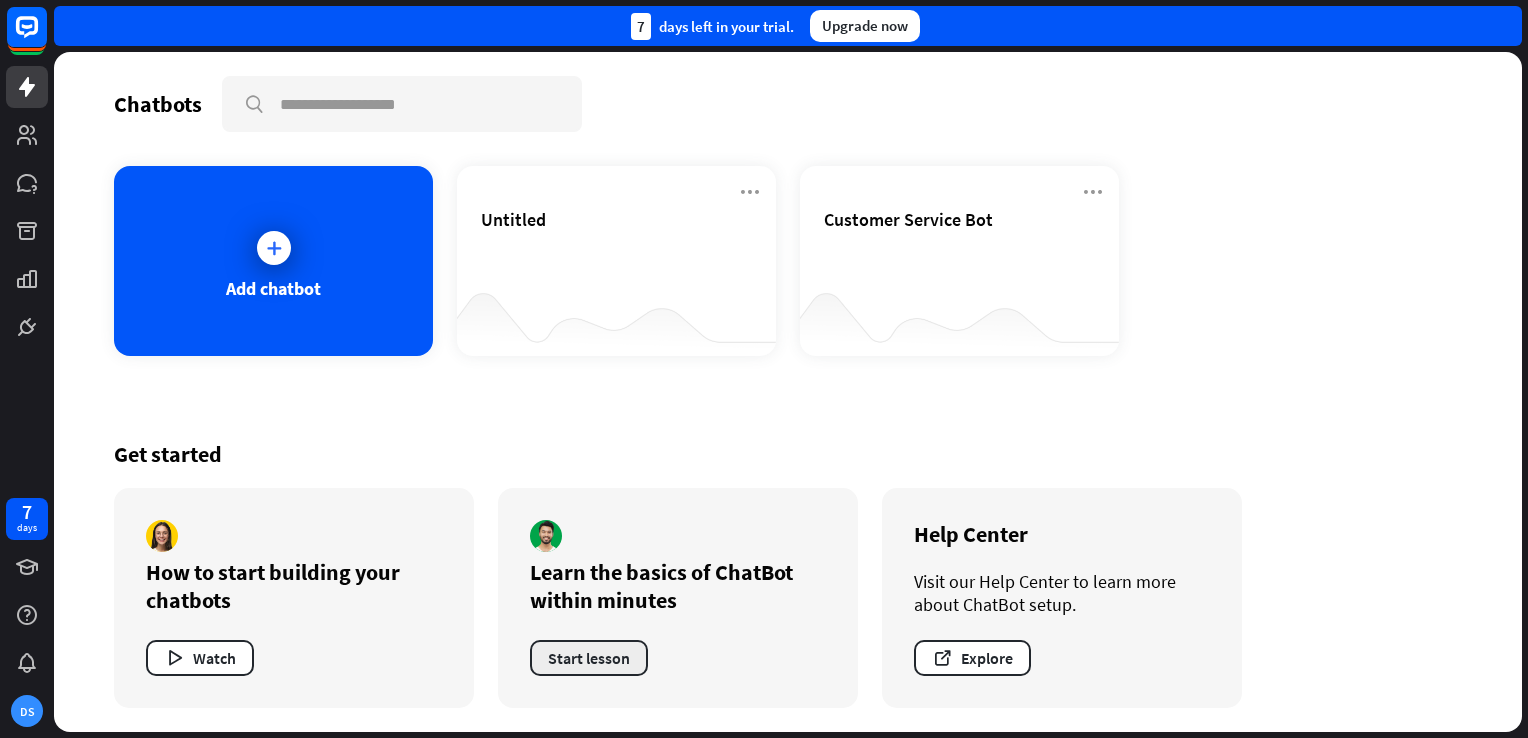 click on "Start lesson" at bounding box center [589, 658] 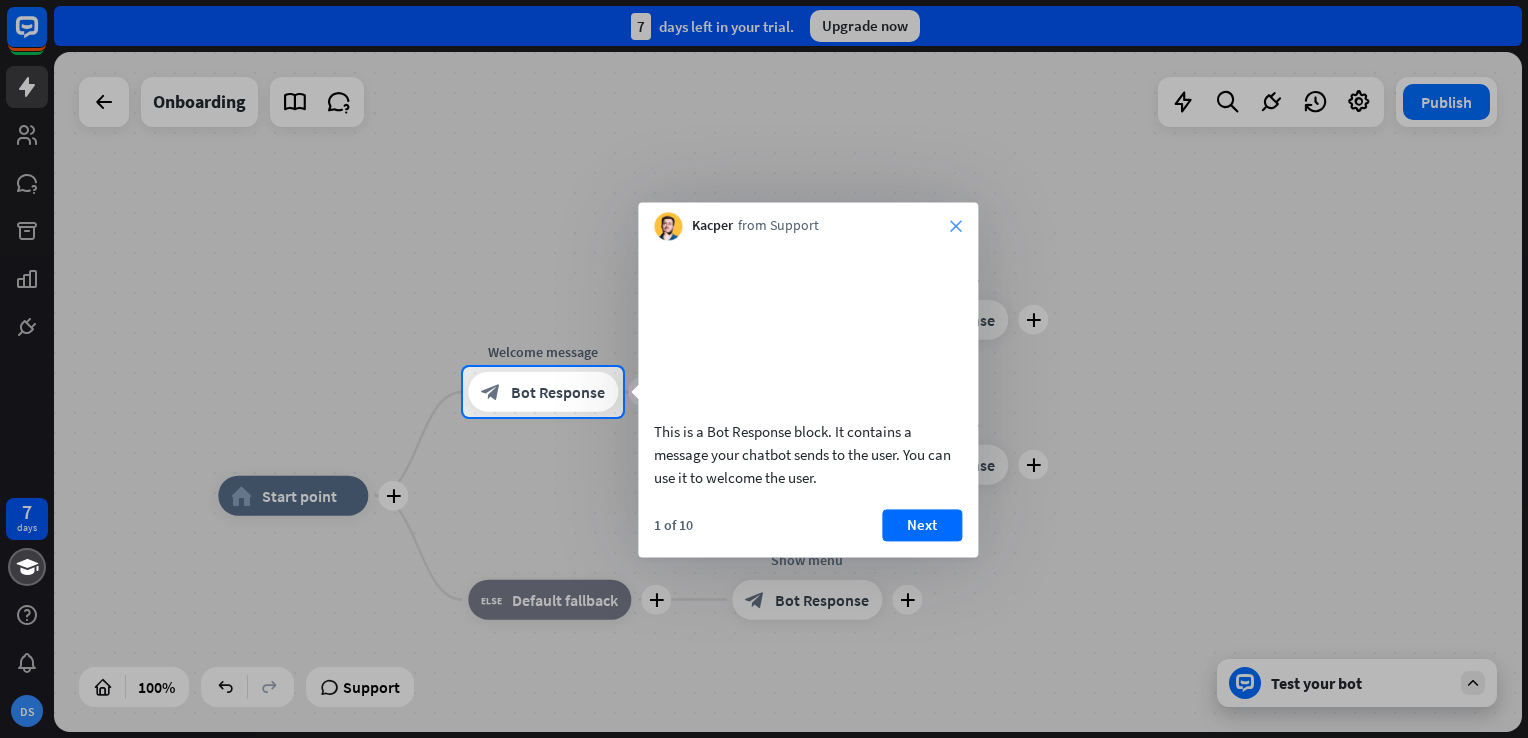 click on "close" at bounding box center (956, 226) 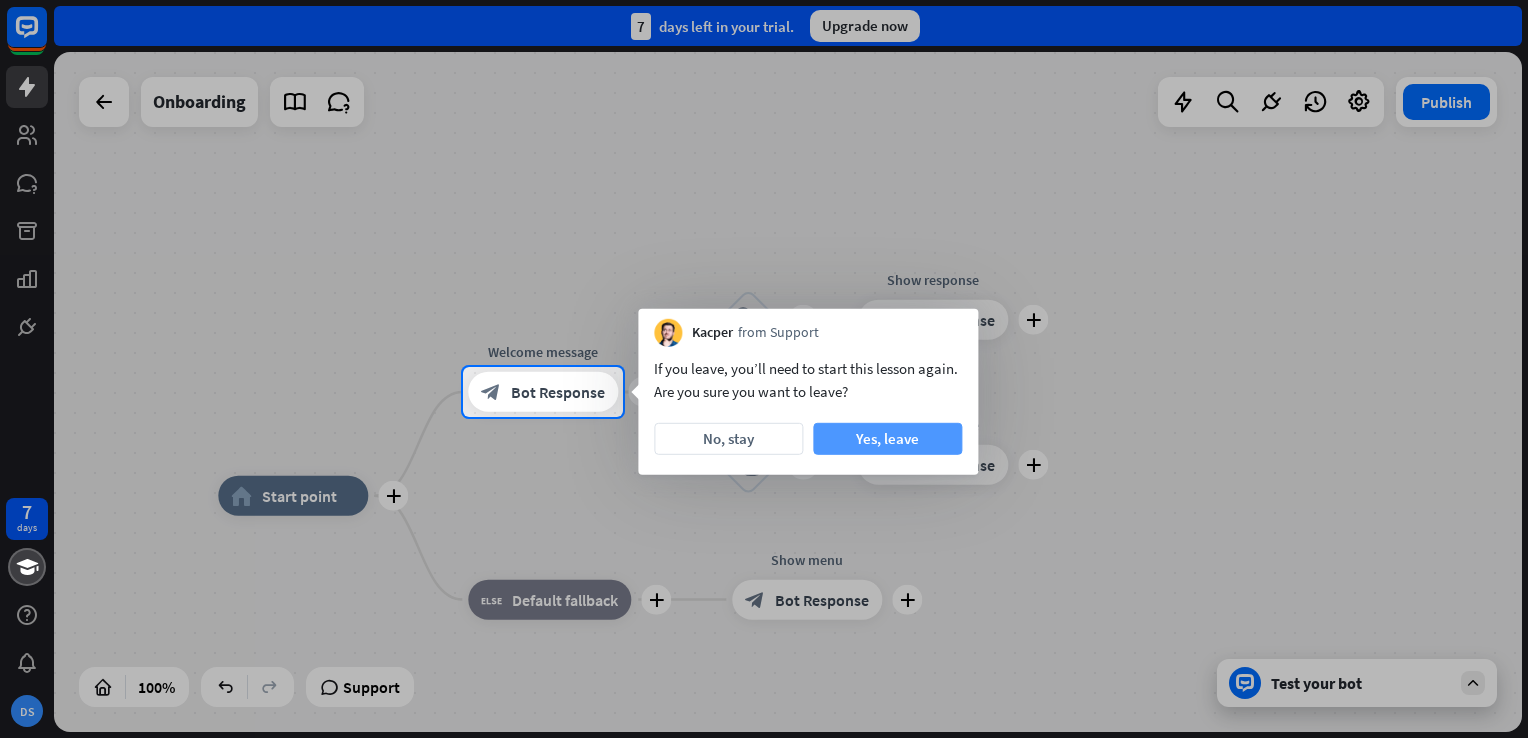 click on "Yes, leave" at bounding box center (887, 439) 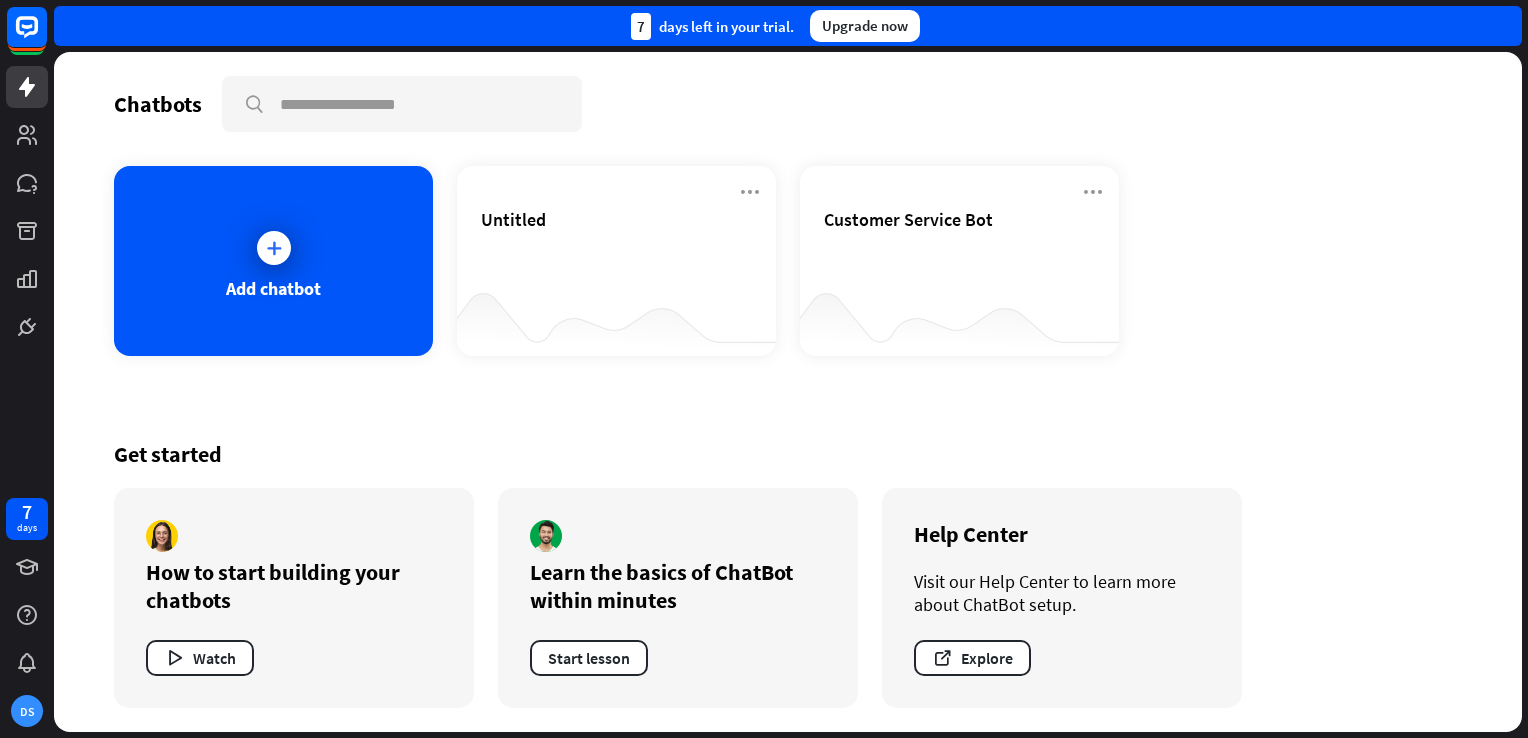 click on "Get started" at bounding box center (788, 454) 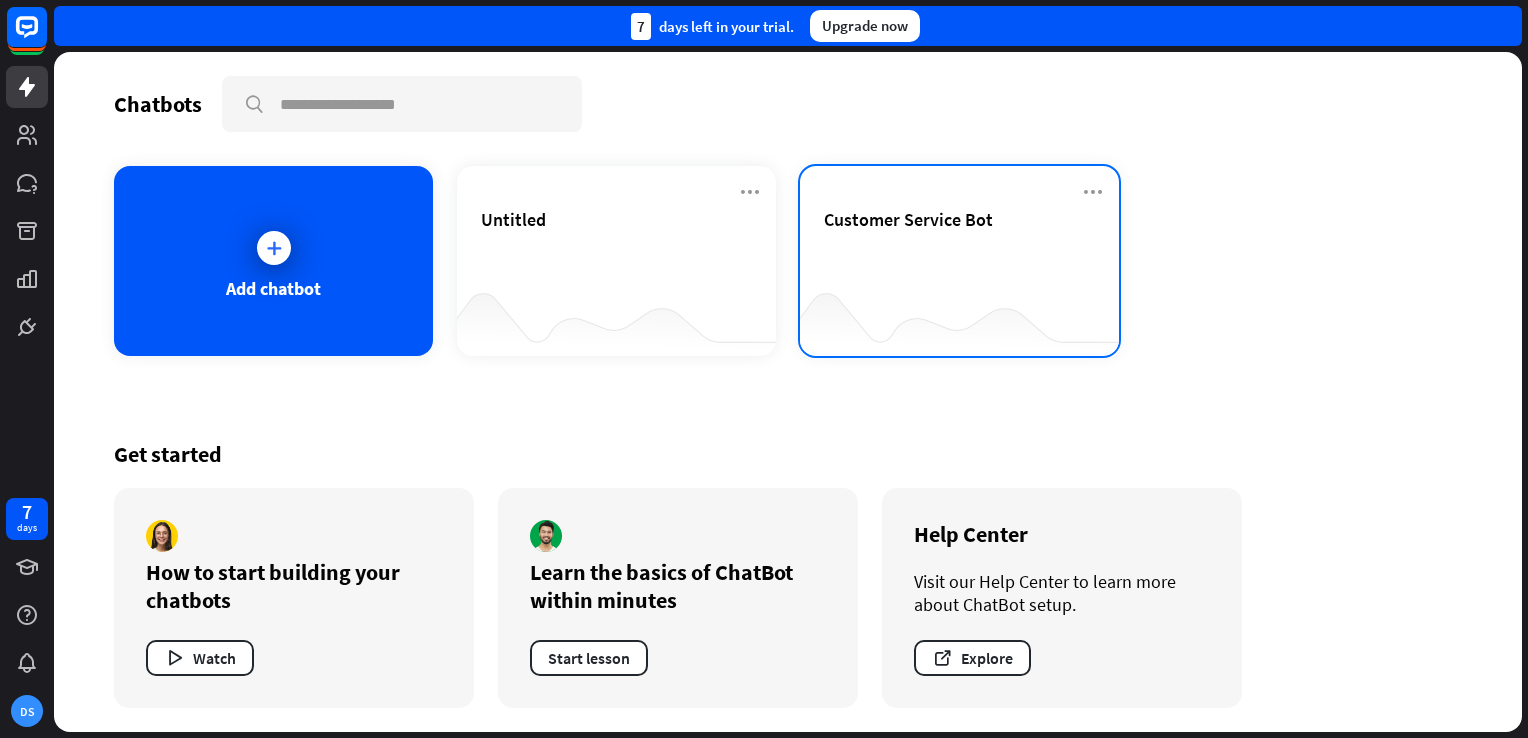 click at bounding box center (959, 316) 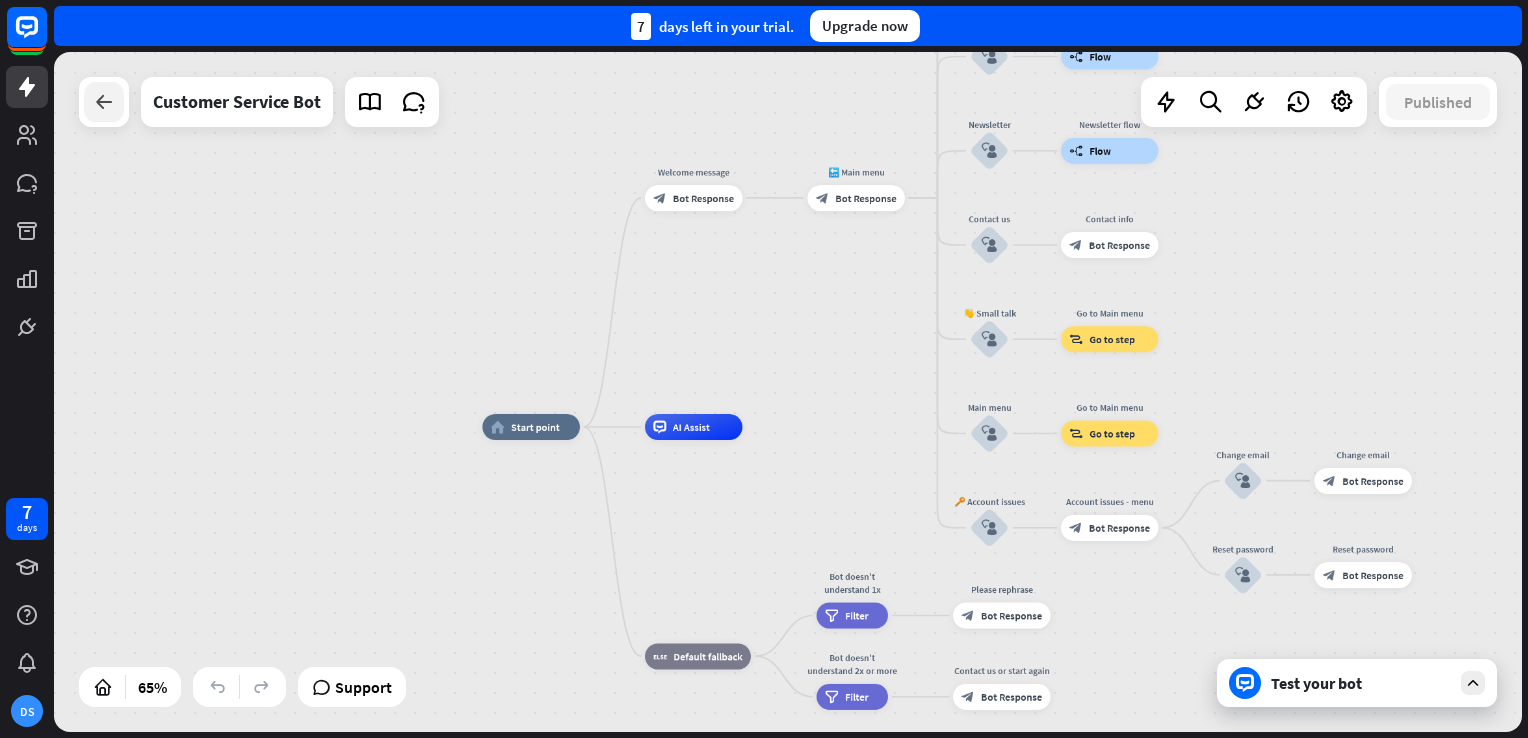 click at bounding box center (104, 102) 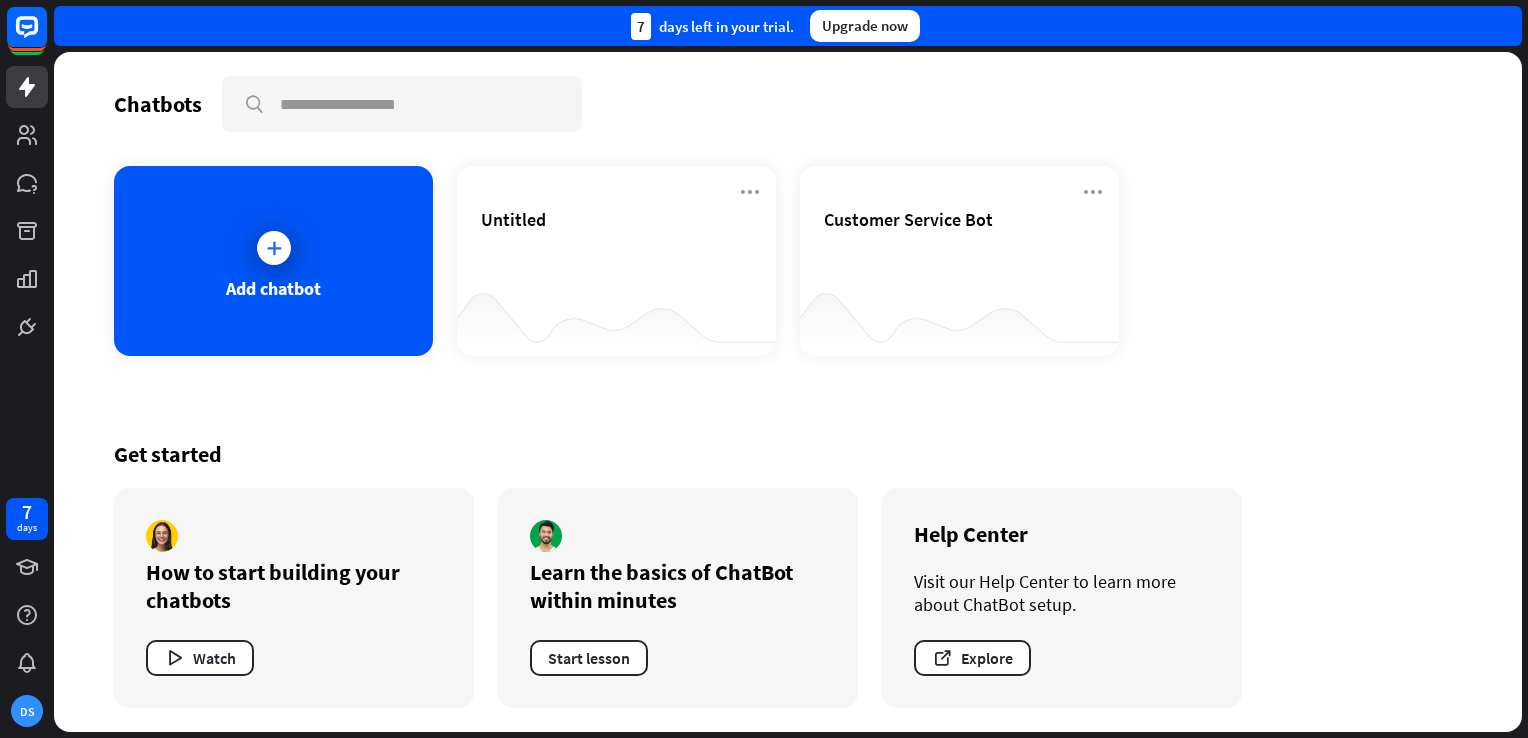click on "Chatbots   search         Add chatbot
Untitled
Customer Service Bot
Get started
How to start building your chatbots
Watch
Learn the basics of ChatBot within minutes
Start lesson
Help Center
Visit our Help Center to learn more about ChatBot
setup.
Explore" at bounding box center [788, 392] 